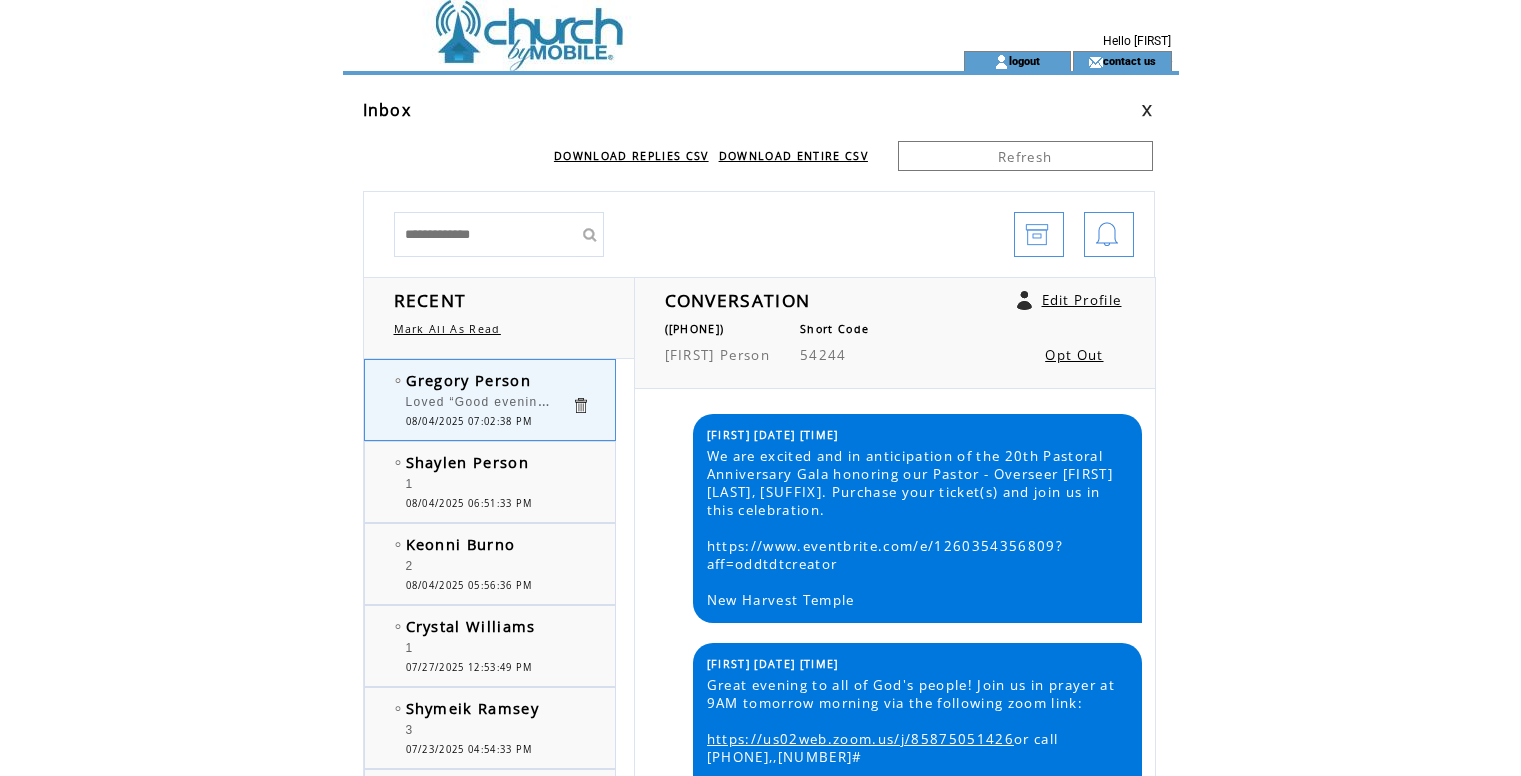scroll, scrollTop: 0, scrollLeft: 0, axis: both 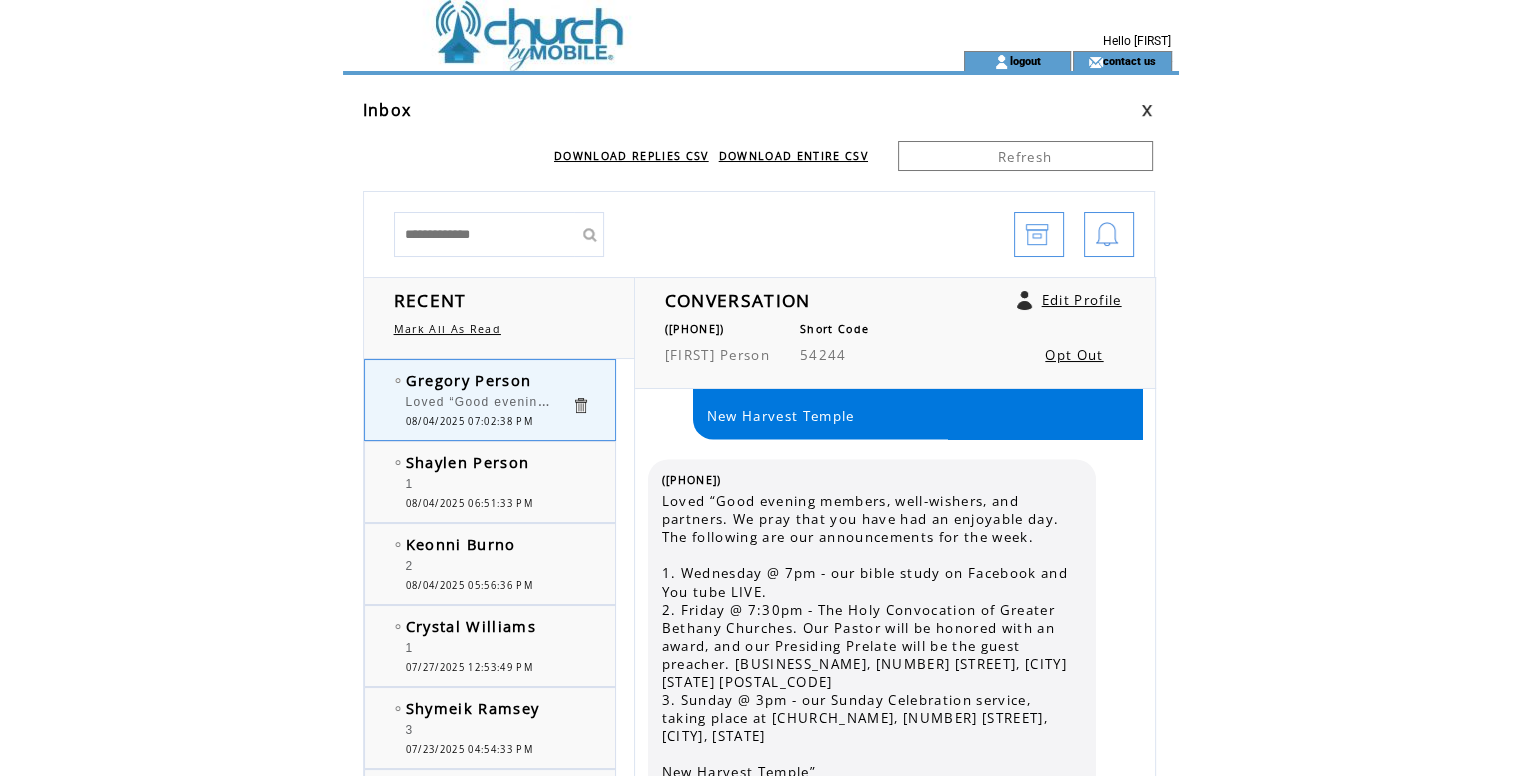 click at bounding box center (617, 25) 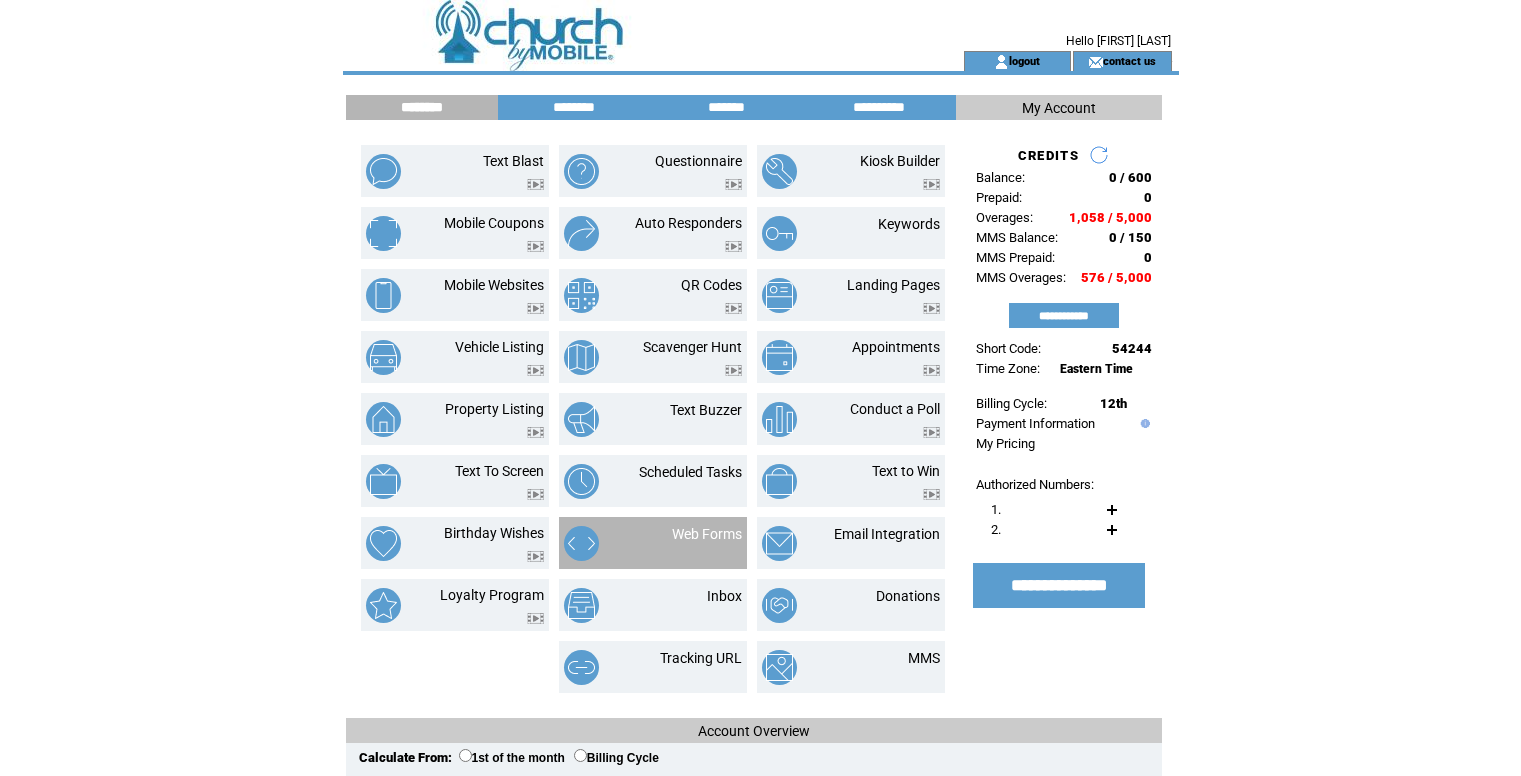 scroll, scrollTop: 0, scrollLeft: 0, axis: both 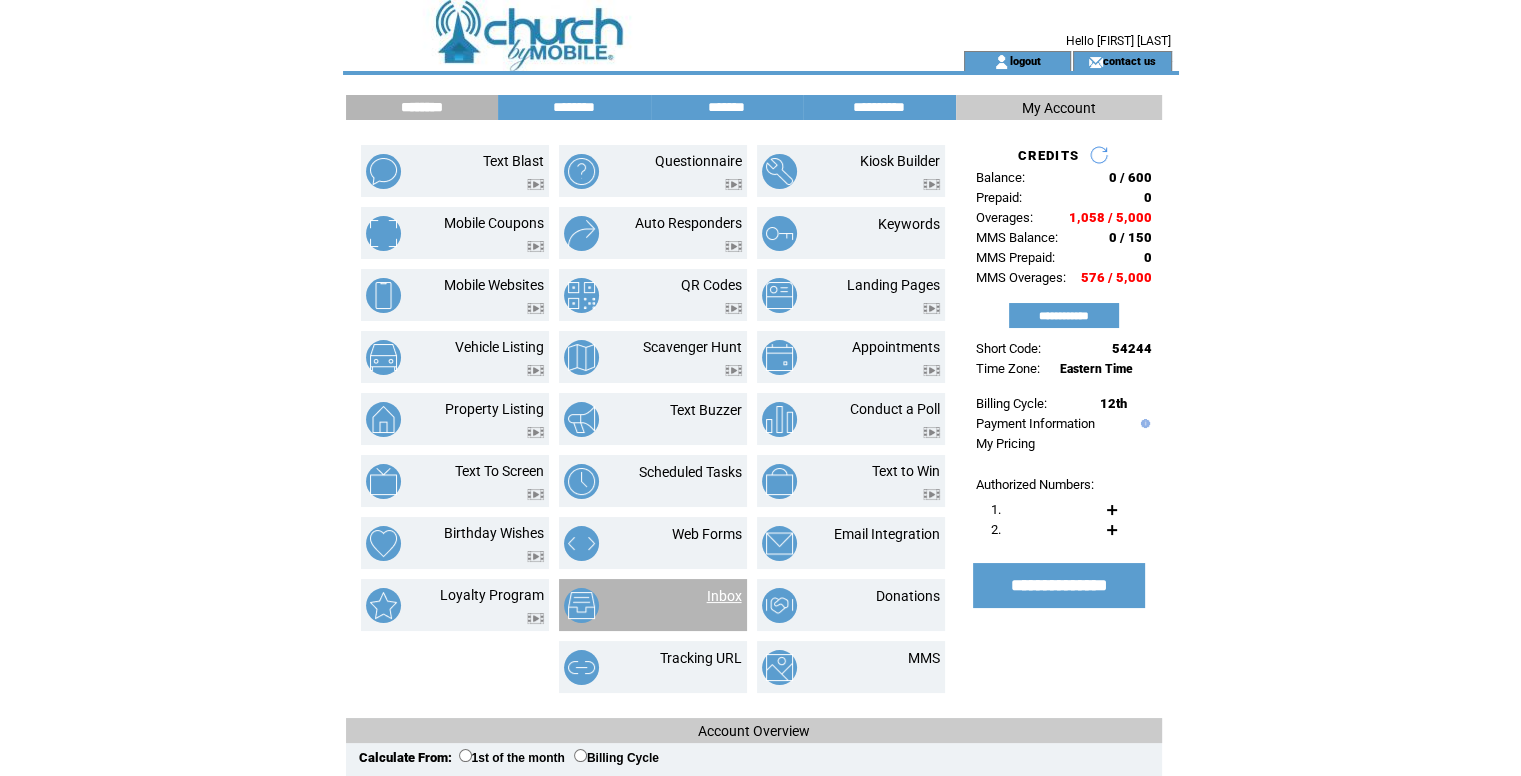 click on "Inbox" at bounding box center (724, 596) 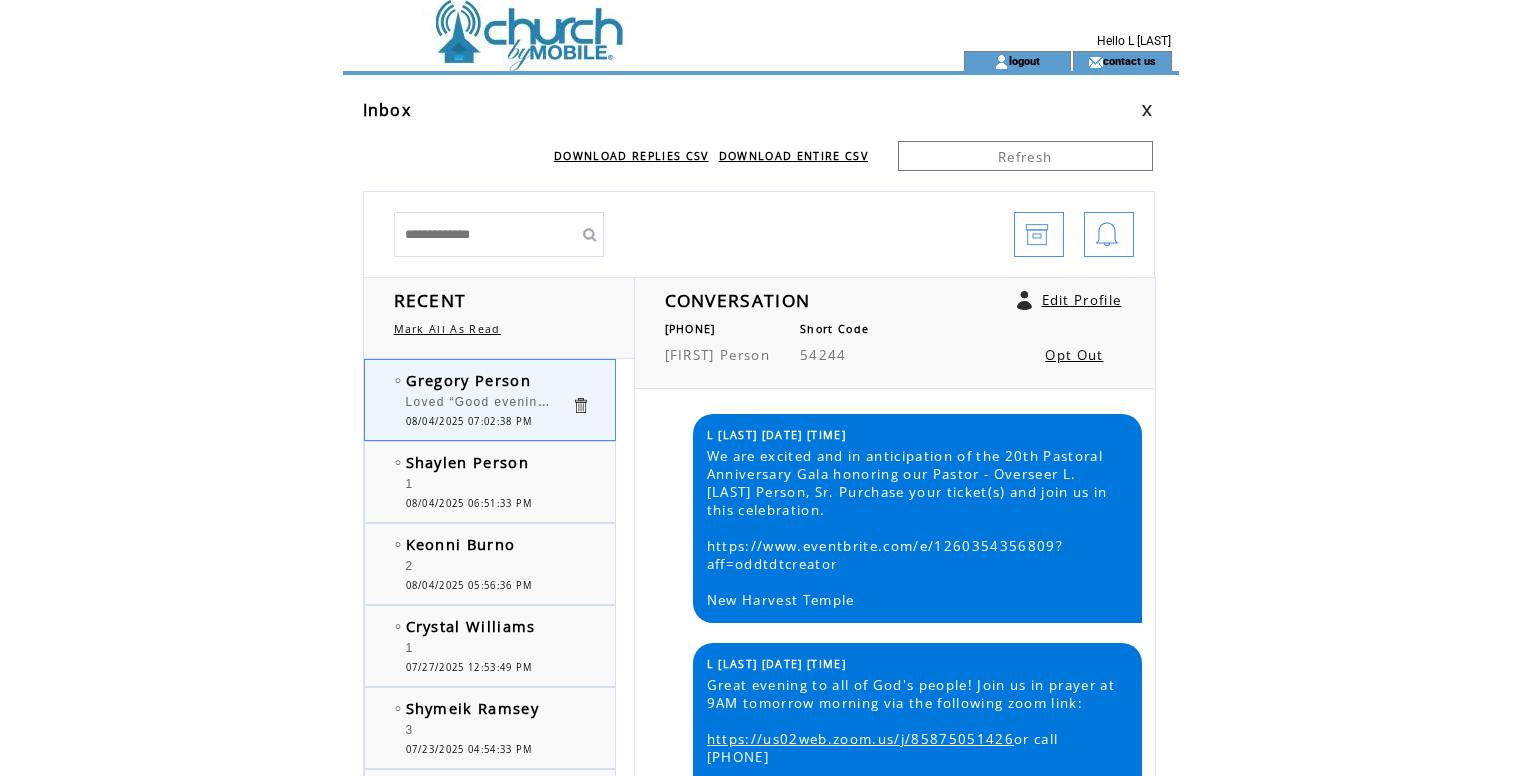 scroll, scrollTop: 0, scrollLeft: 0, axis: both 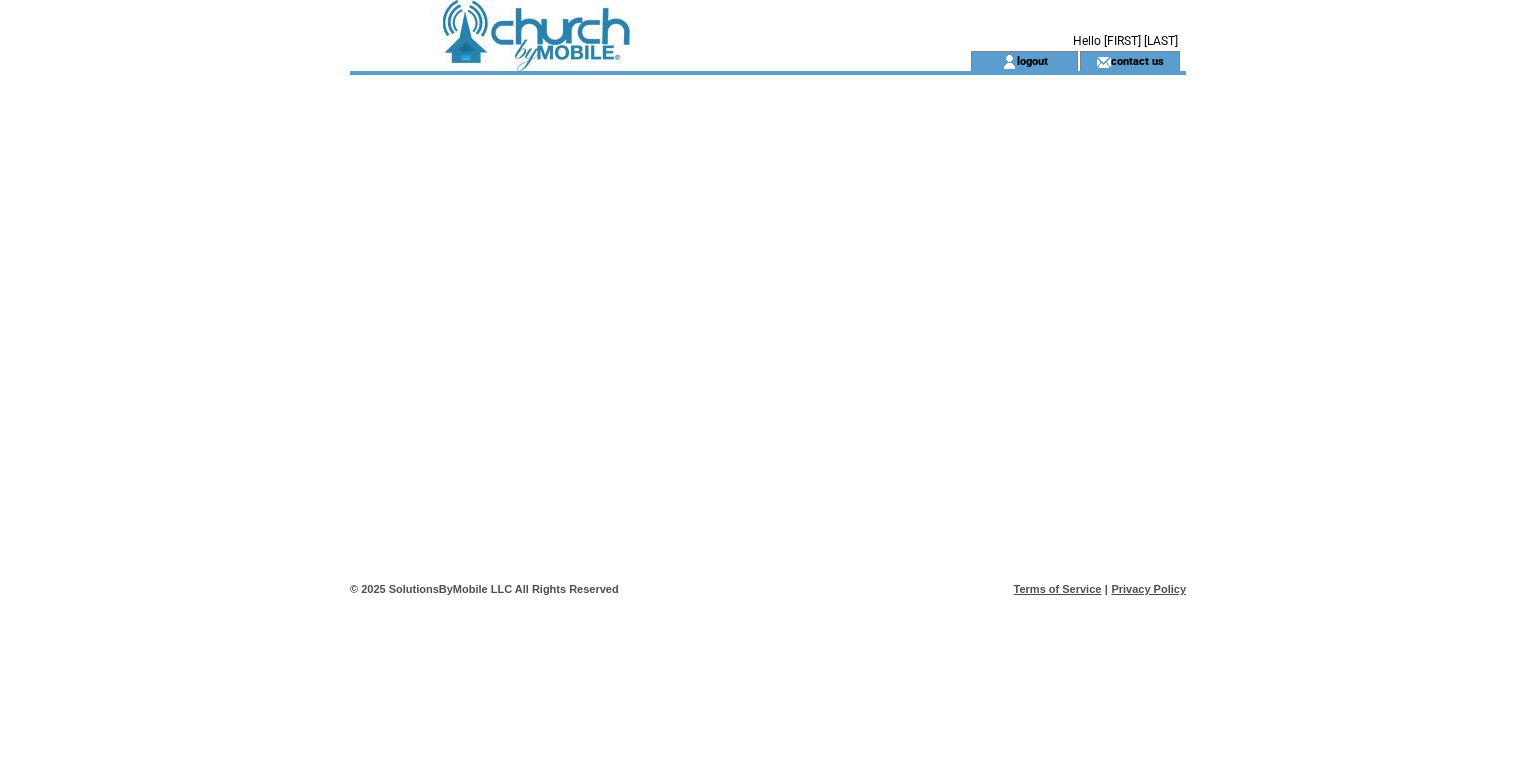 click at bounding box center [624, 25] 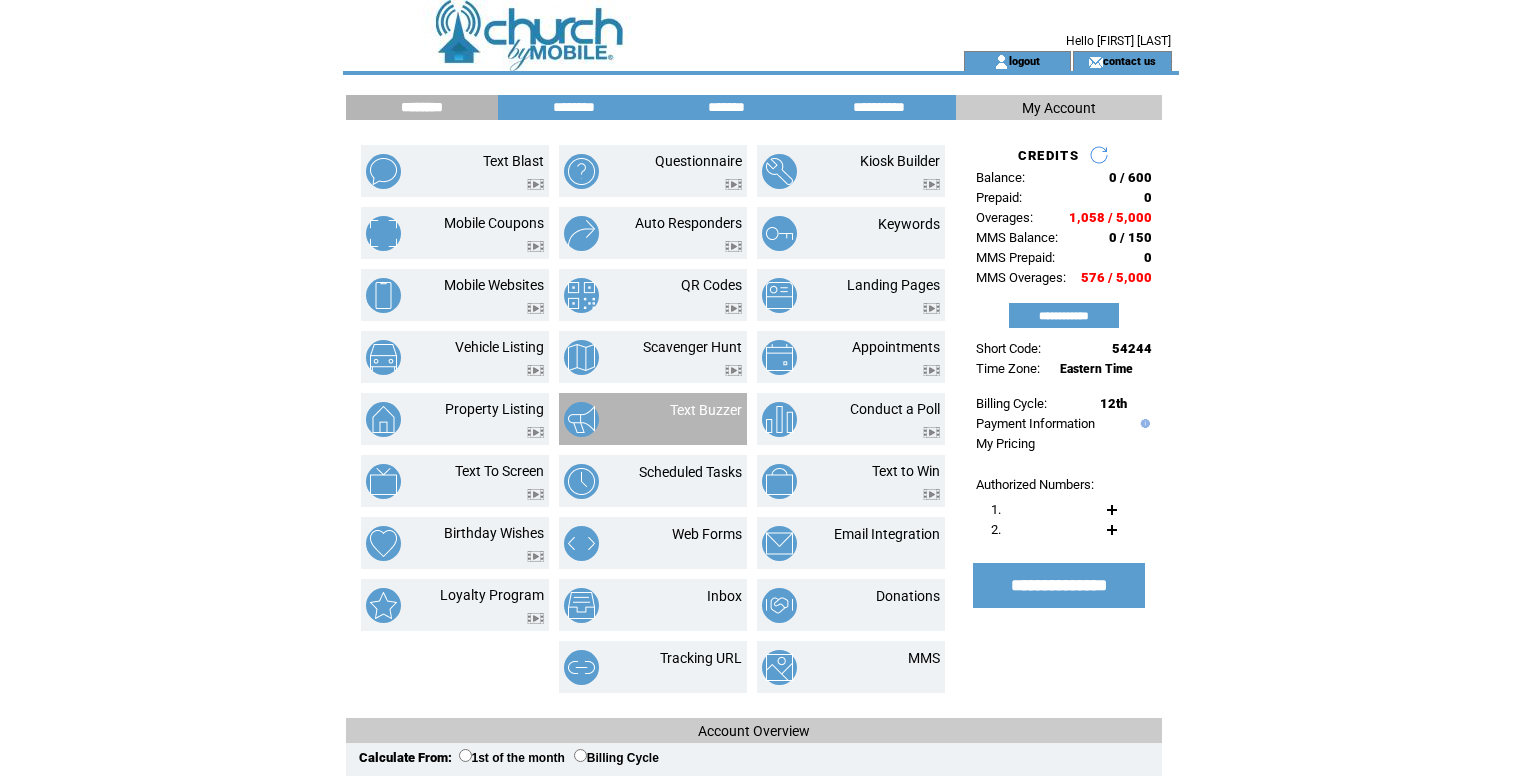 scroll, scrollTop: 0, scrollLeft: 0, axis: both 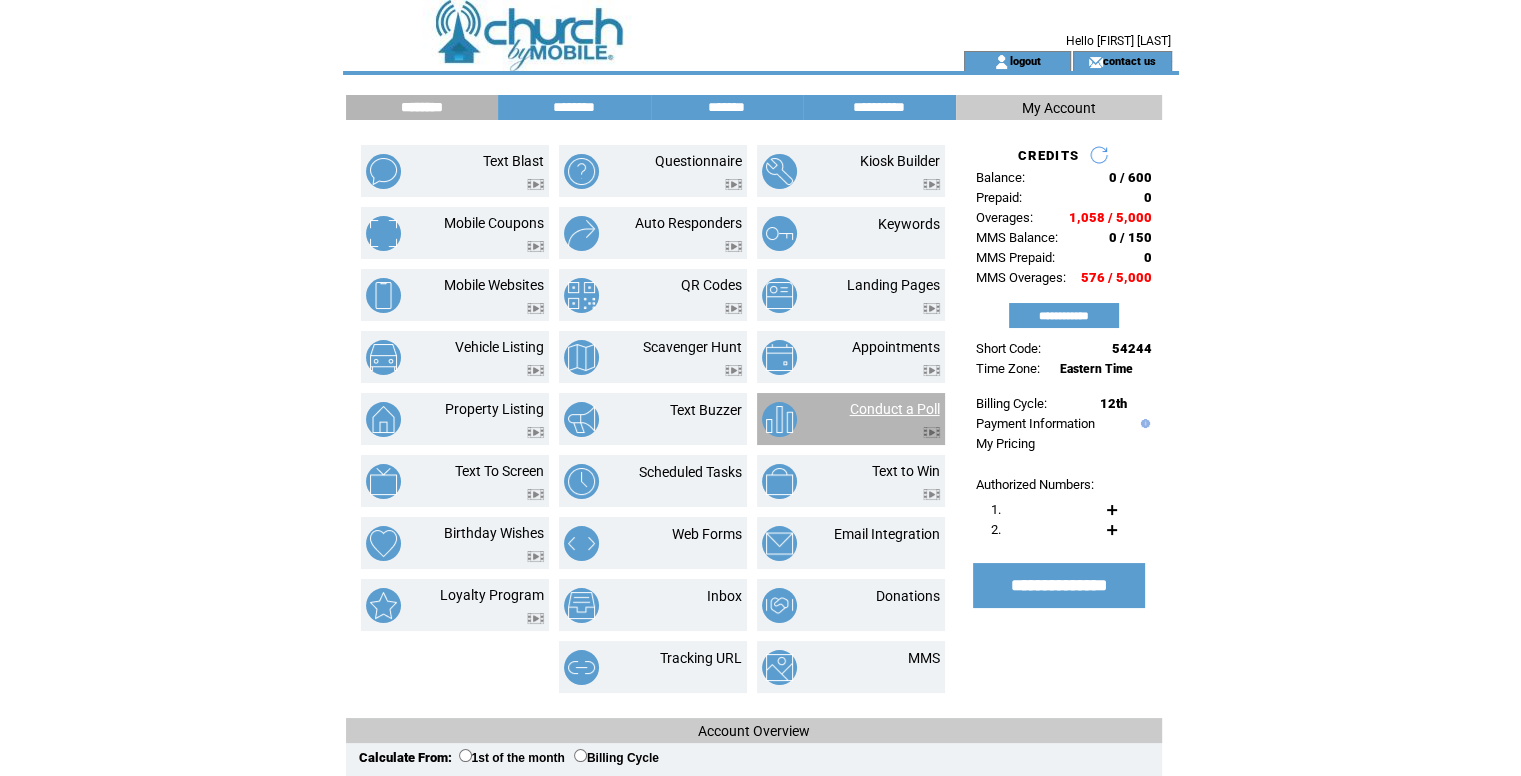 click on "Conduct a Poll" at bounding box center (895, 409) 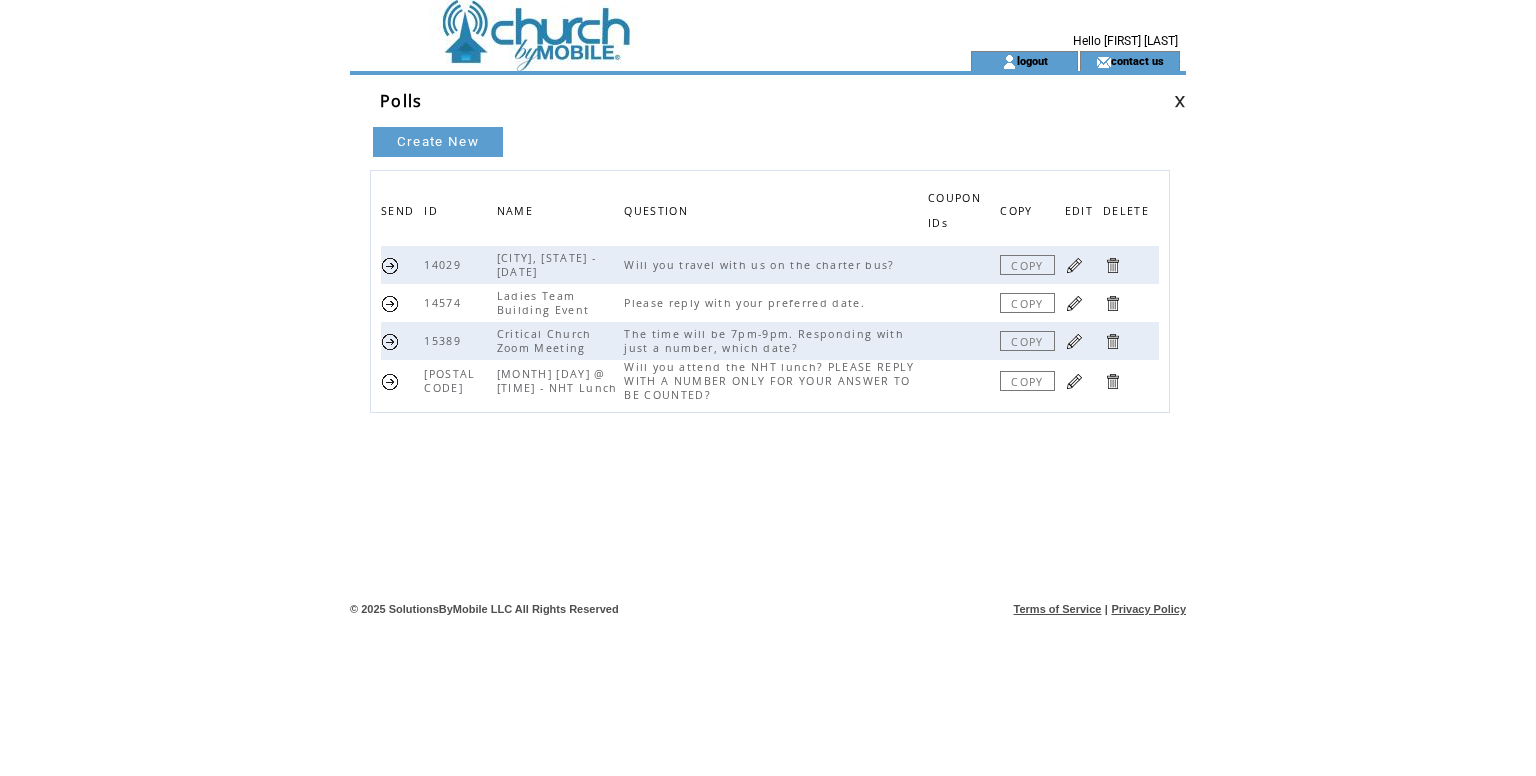 scroll, scrollTop: 0, scrollLeft: 0, axis: both 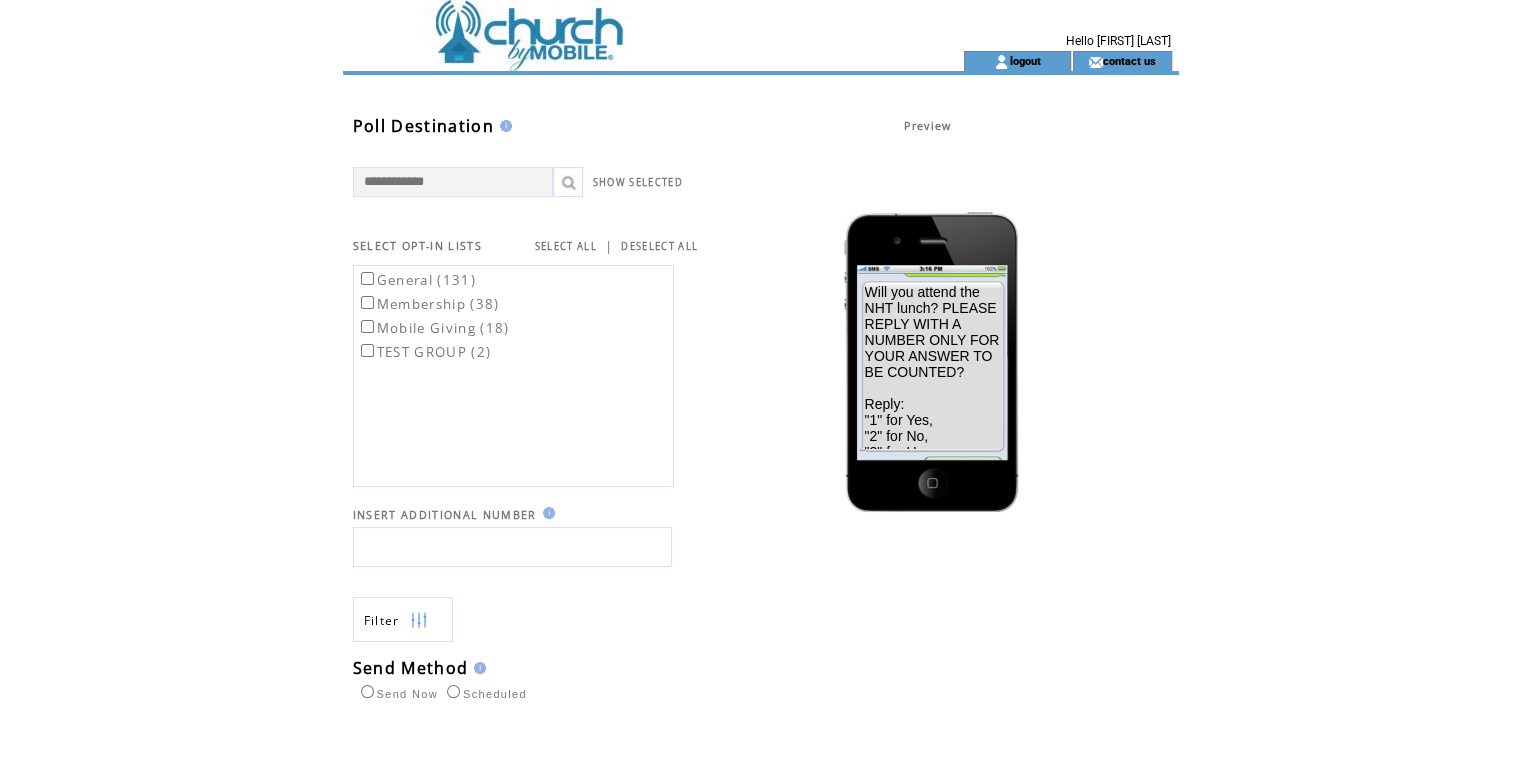 click at bounding box center [512, 547] 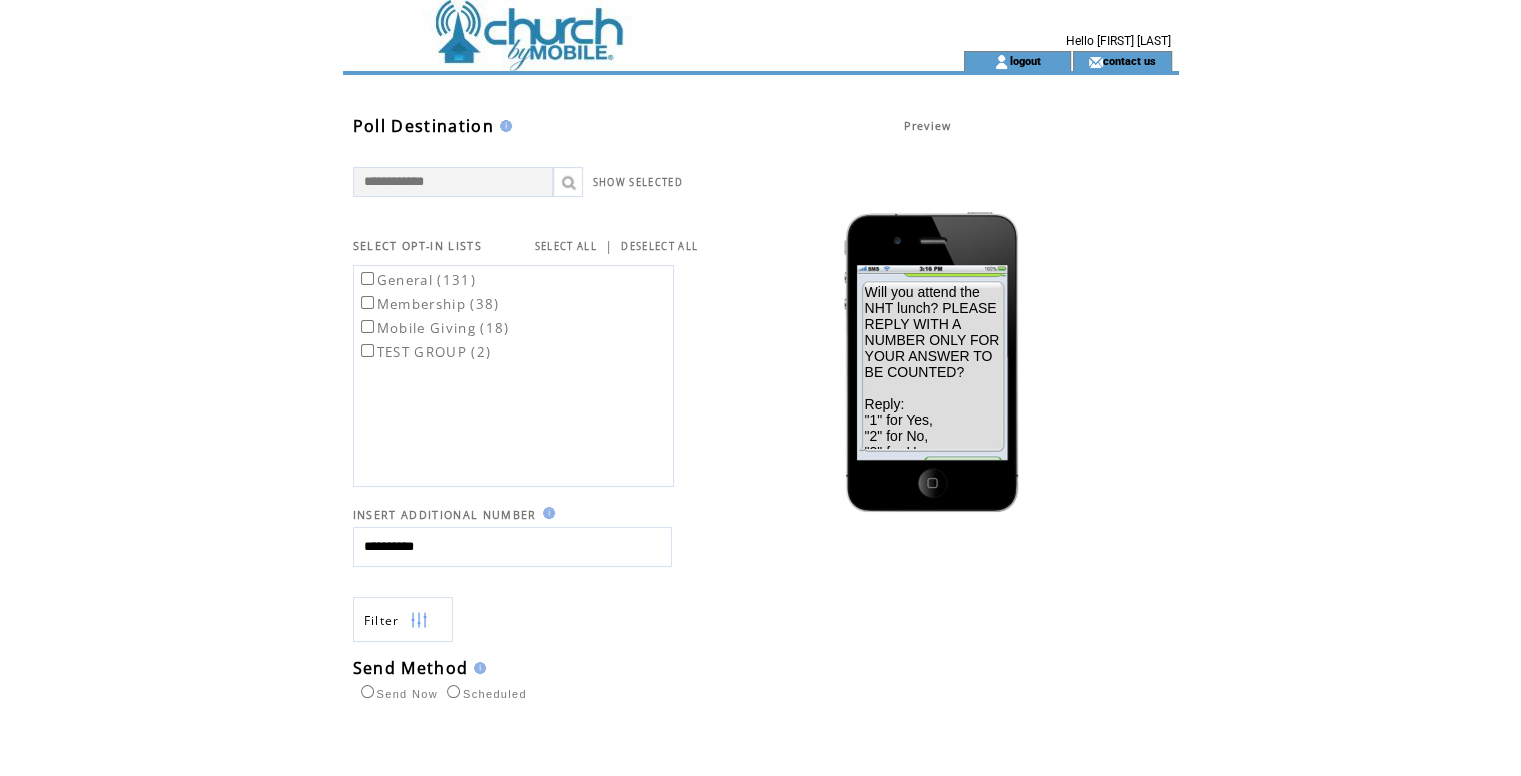 type on "**********" 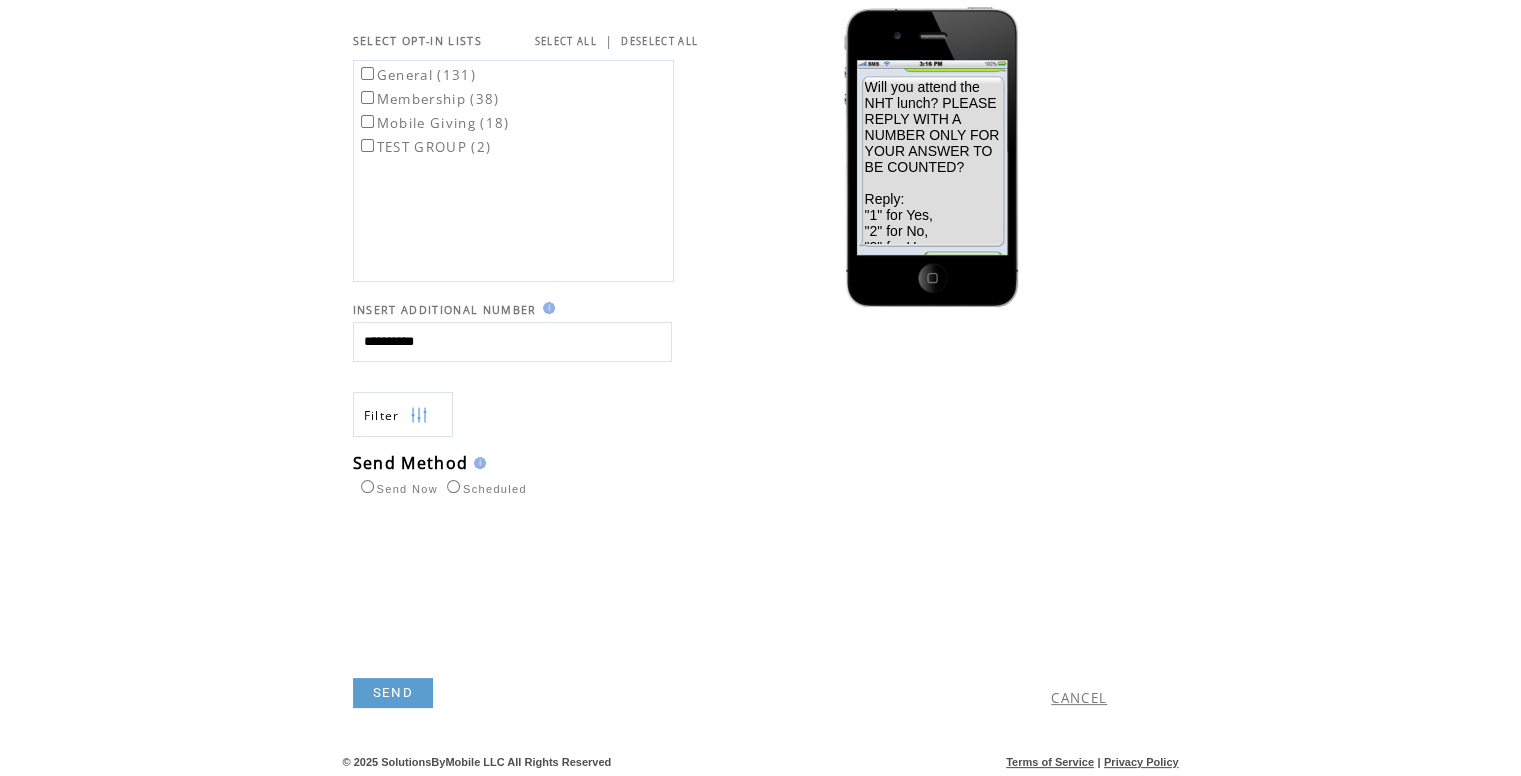 scroll, scrollTop: 206, scrollLeft: 0, axis: vertical 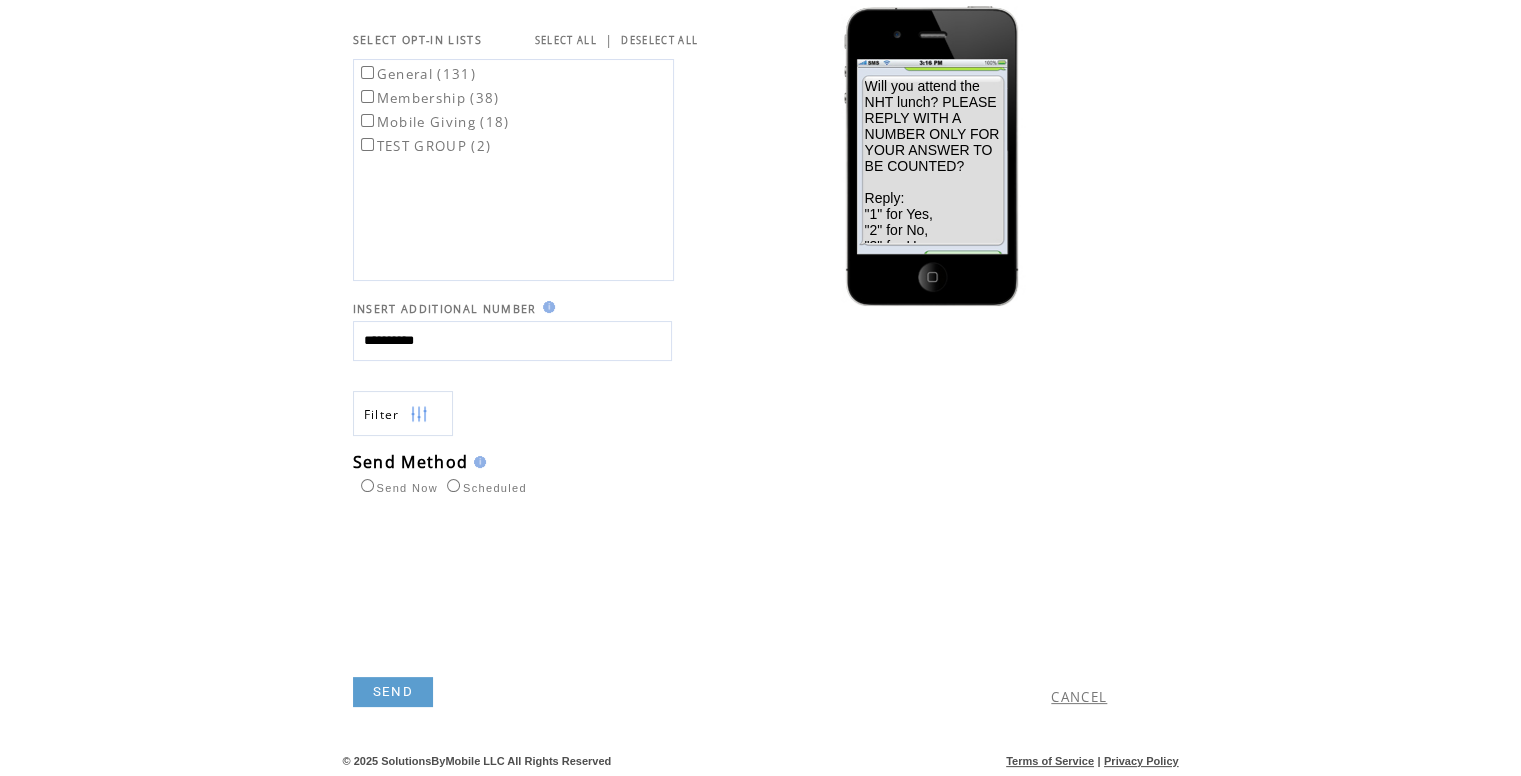 click on "SEND" at bounding box center (393, 692) 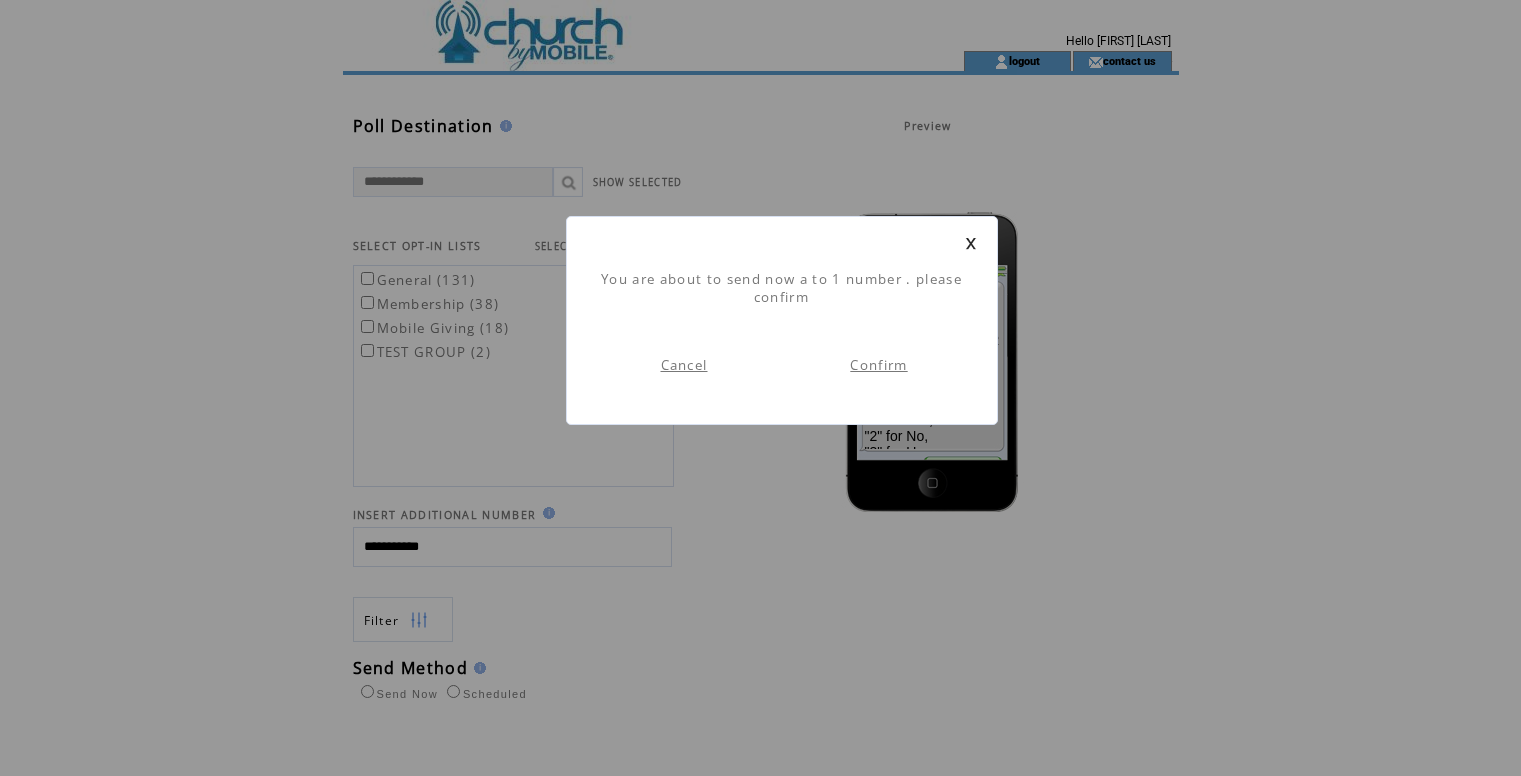 scroll, scrollTop: 0, scrollLeft: 0, axis: both 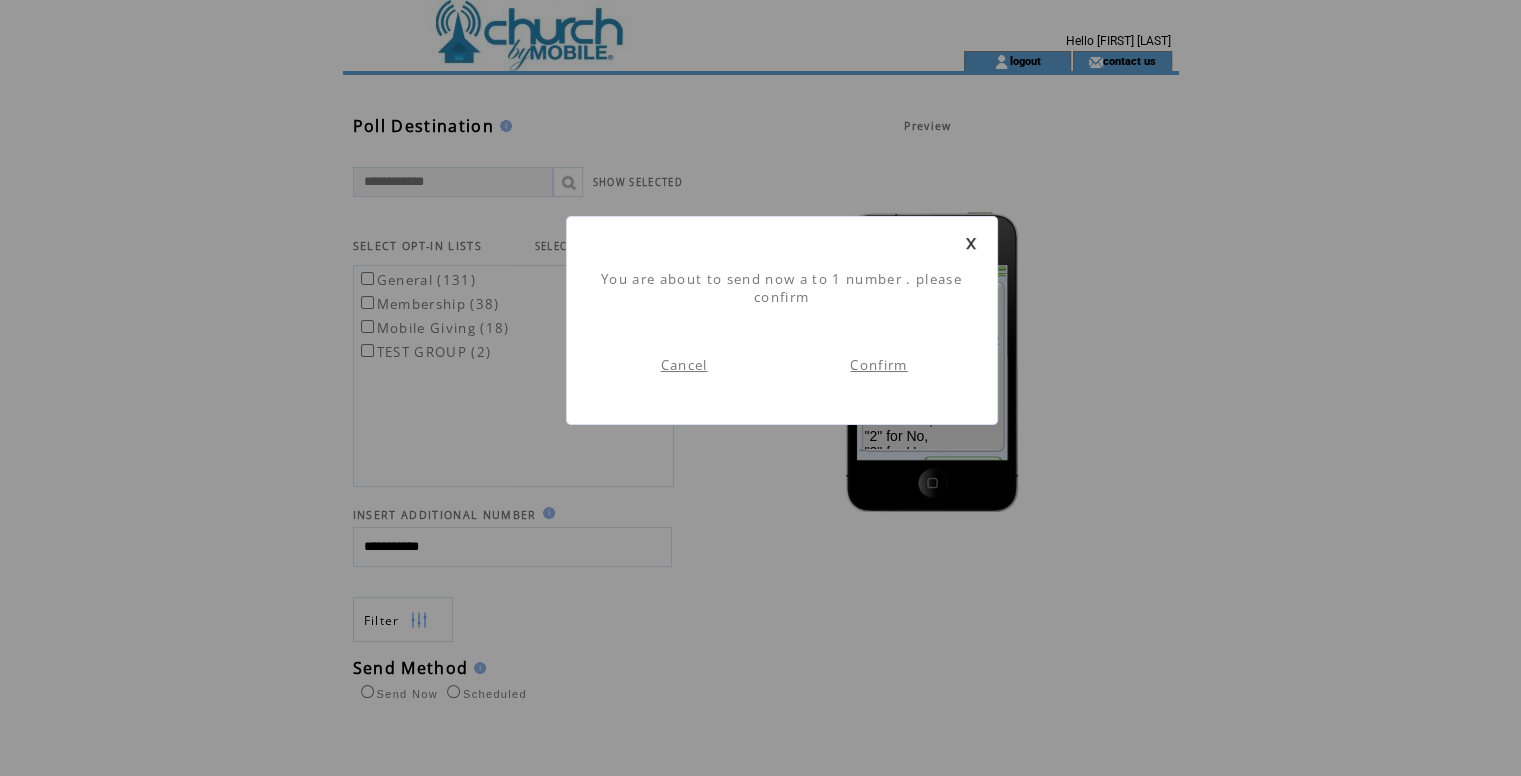 click on "Confirm" at bounding box center (878, 365) 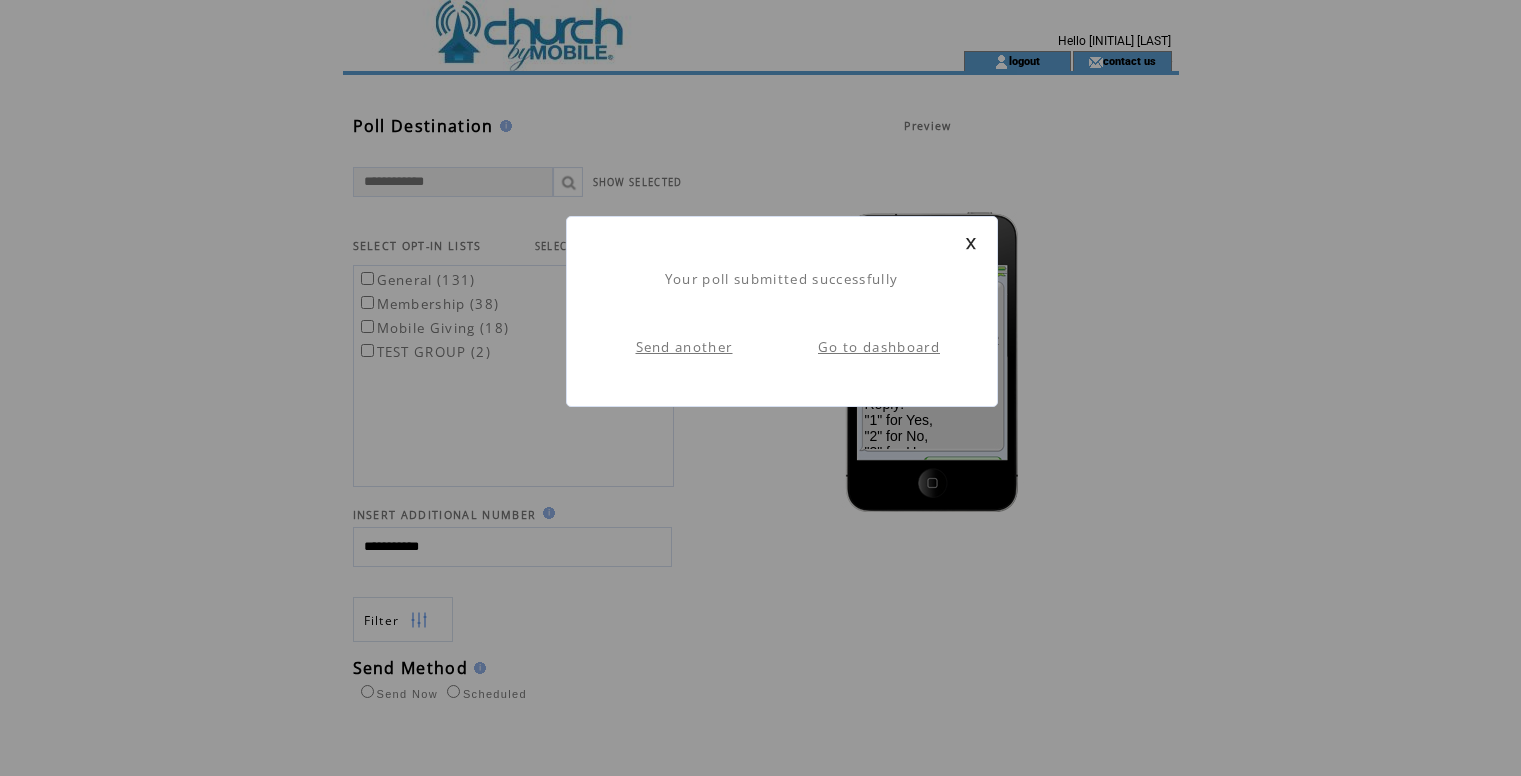 scroll, scrollTop: 0, scrollLeft: 0, axis: both 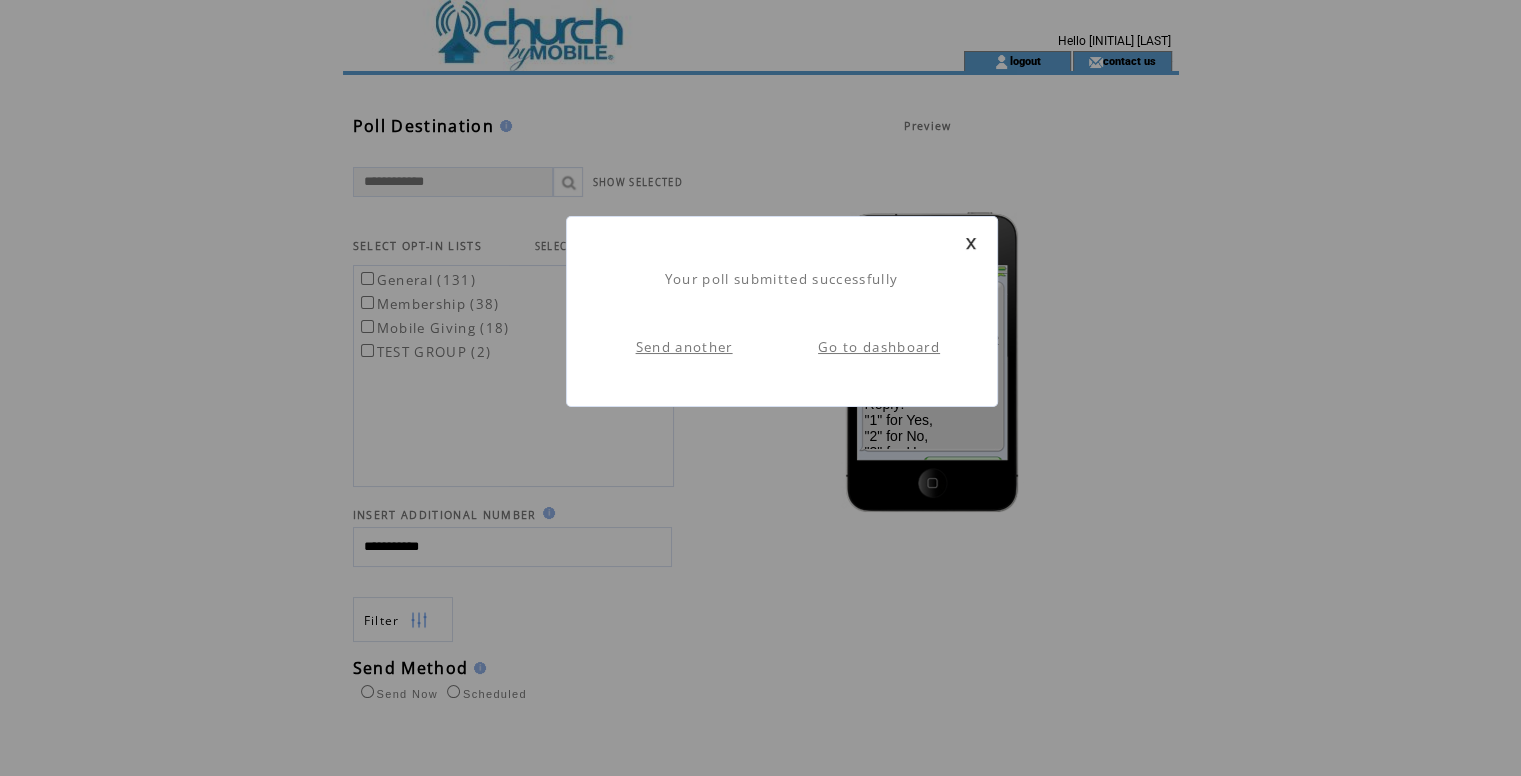click at bounding box center (971, 243) 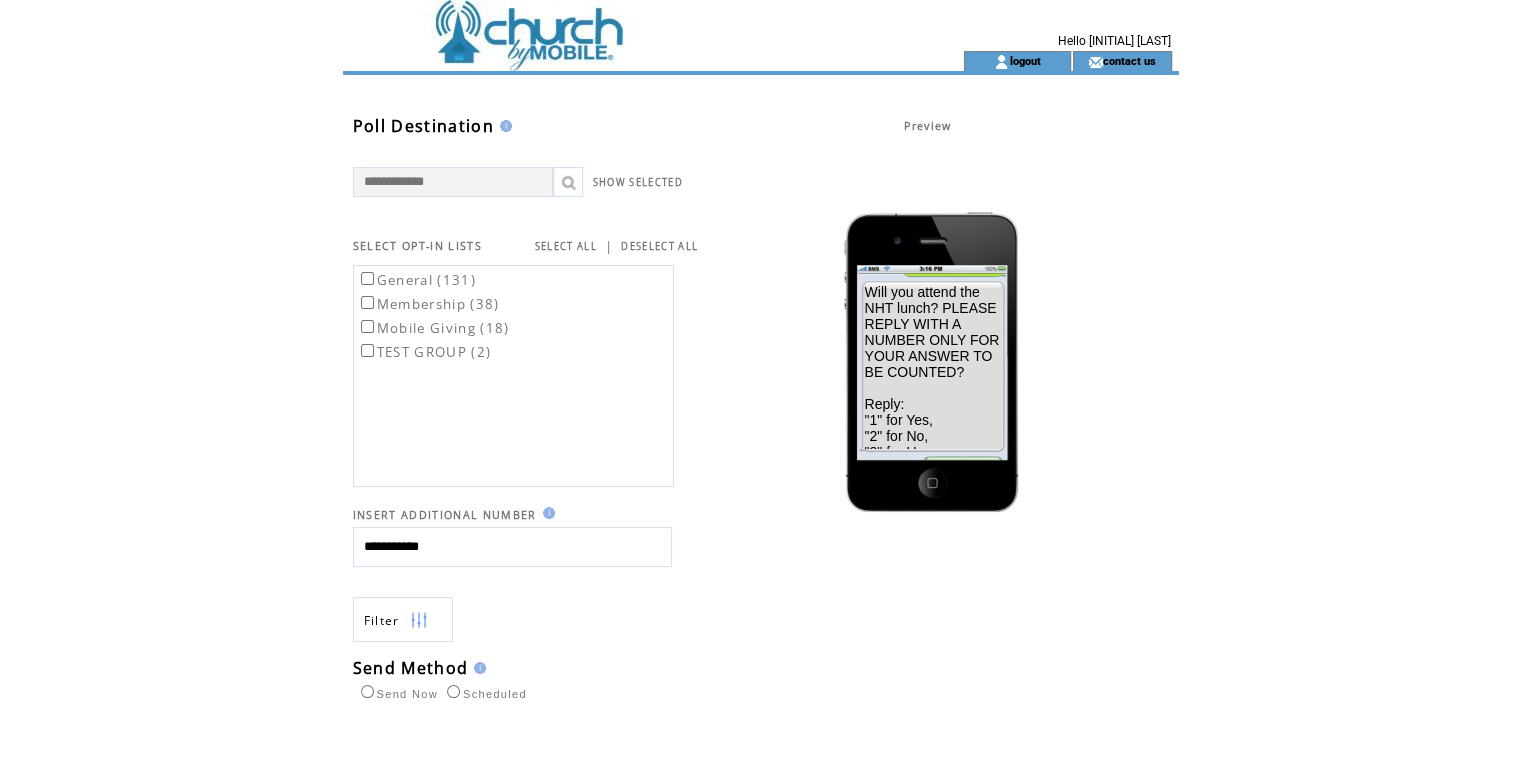 click at bounding box center (617, 25) 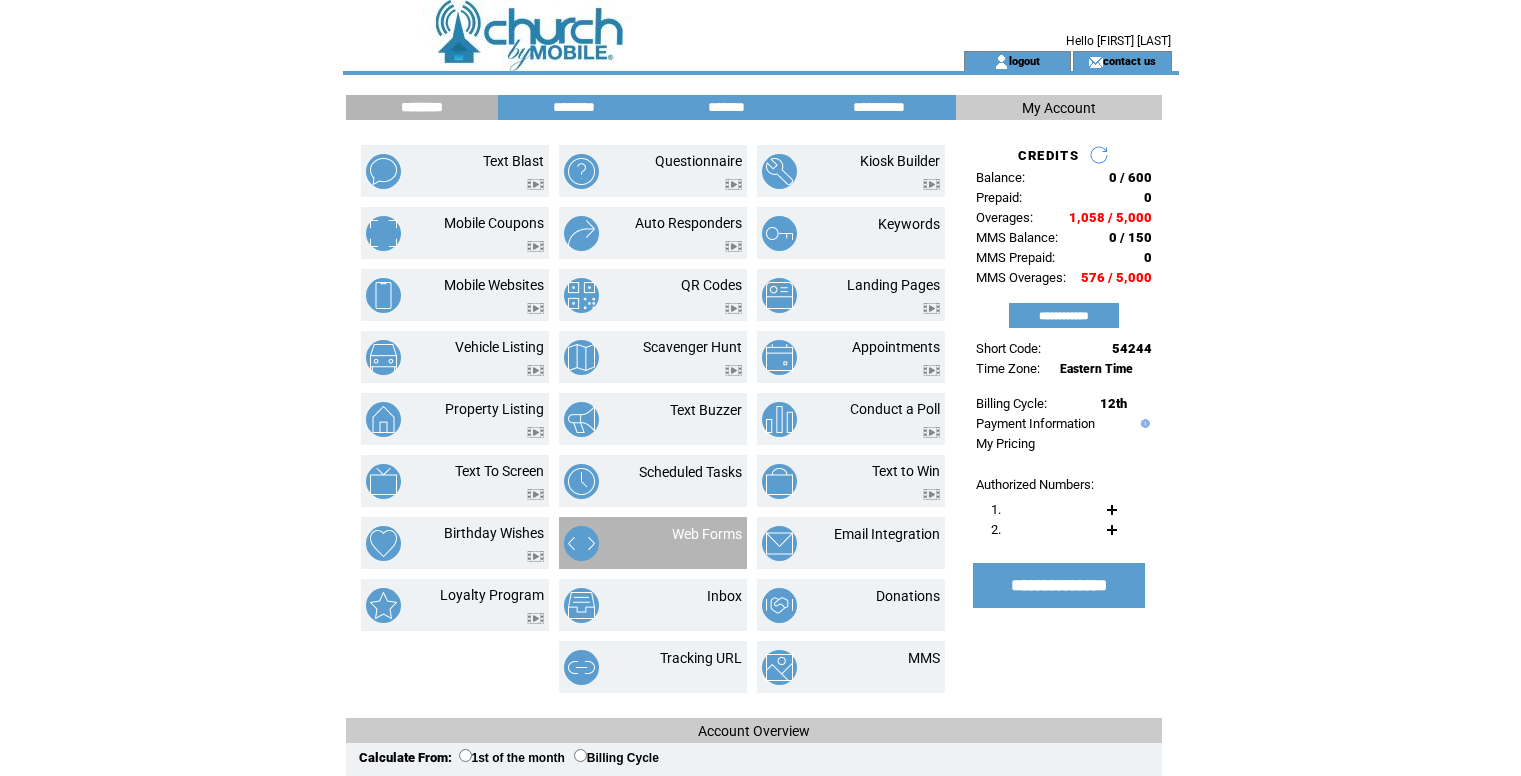 scroll, scrollTop: 0, scrollLeft: 0, axis: both 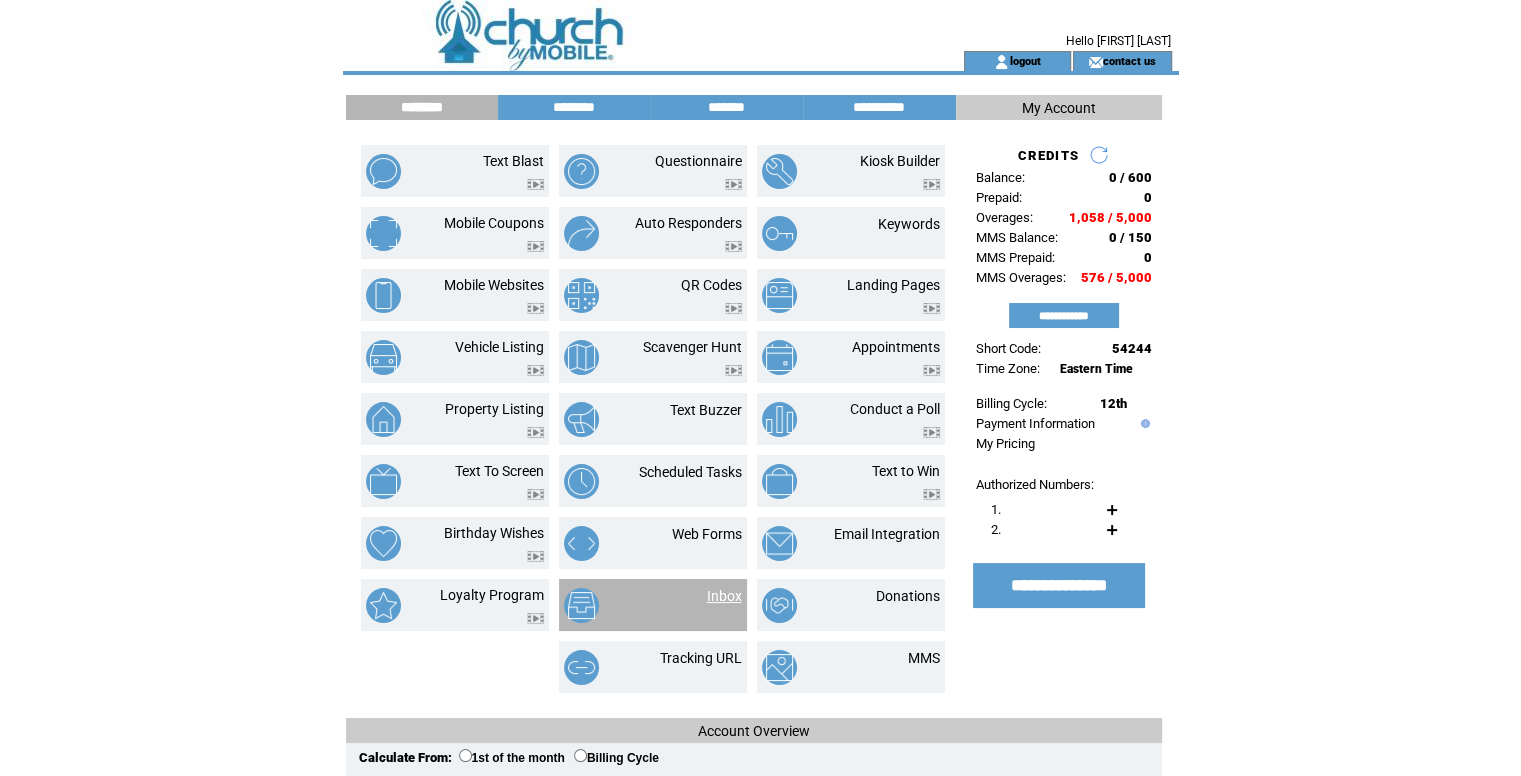 click on "Inbox" at bounding box center (724, 596) 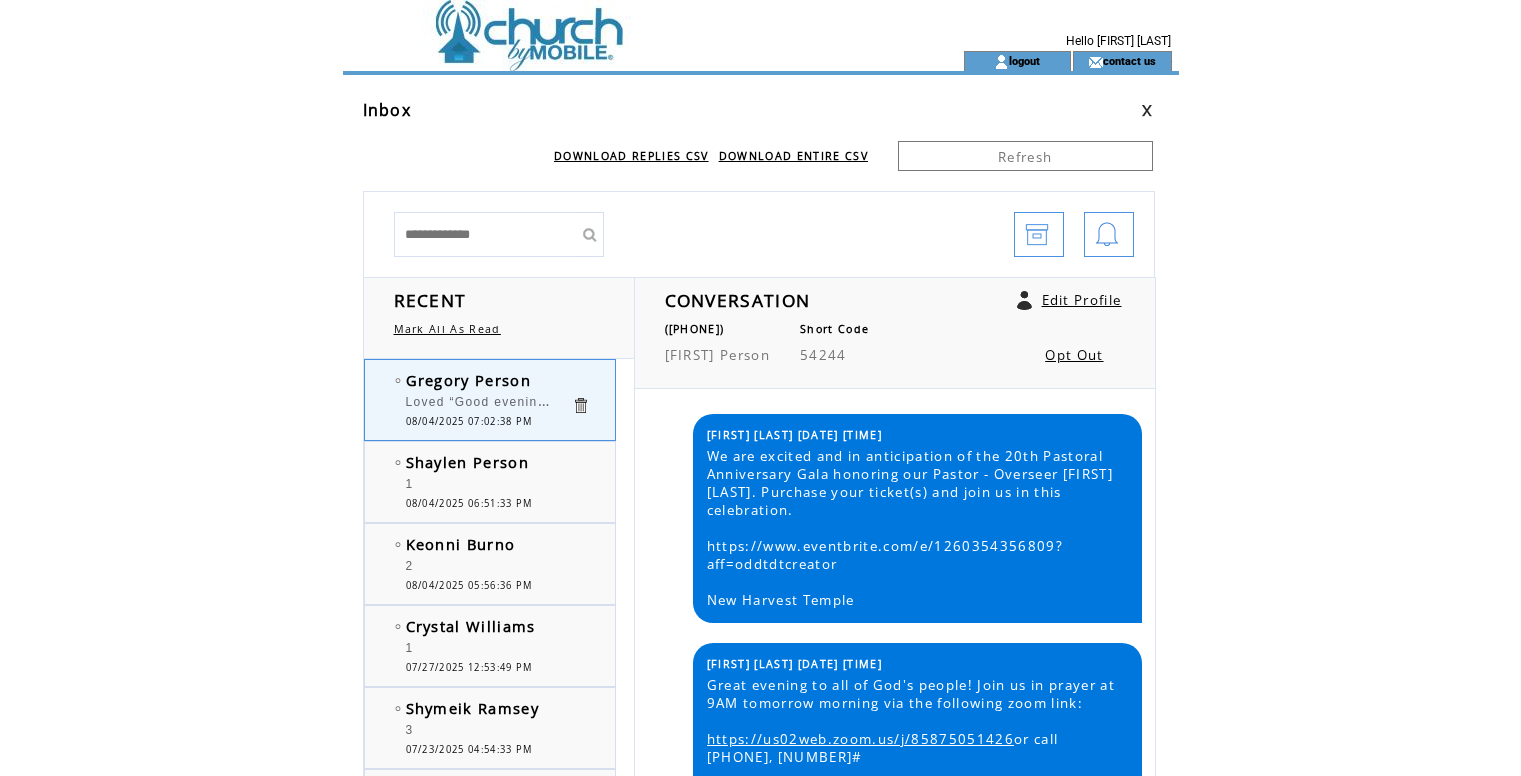 scroll, scrollTop: 0, scrollLeft: 0, axis: both 